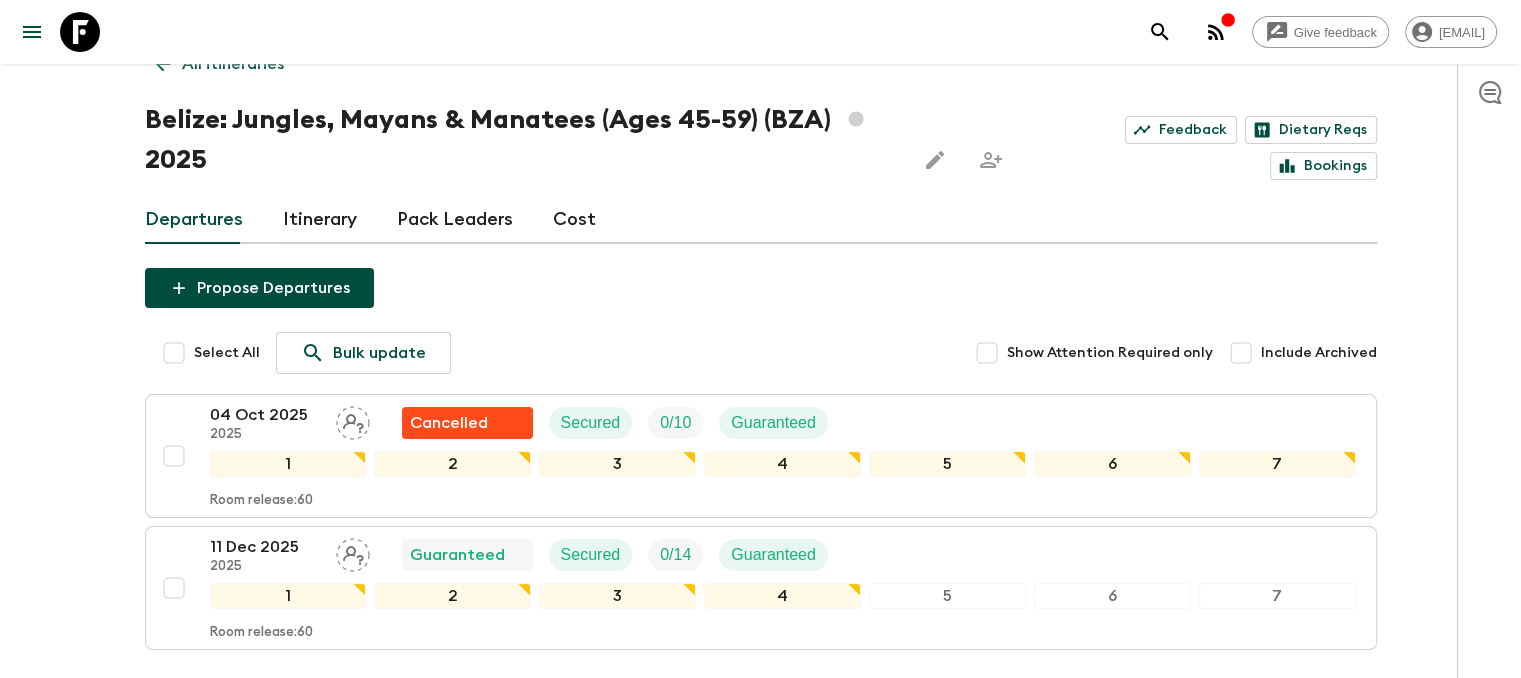 scroll, scrollTop: 0, scrollLeft: 0, axis: both 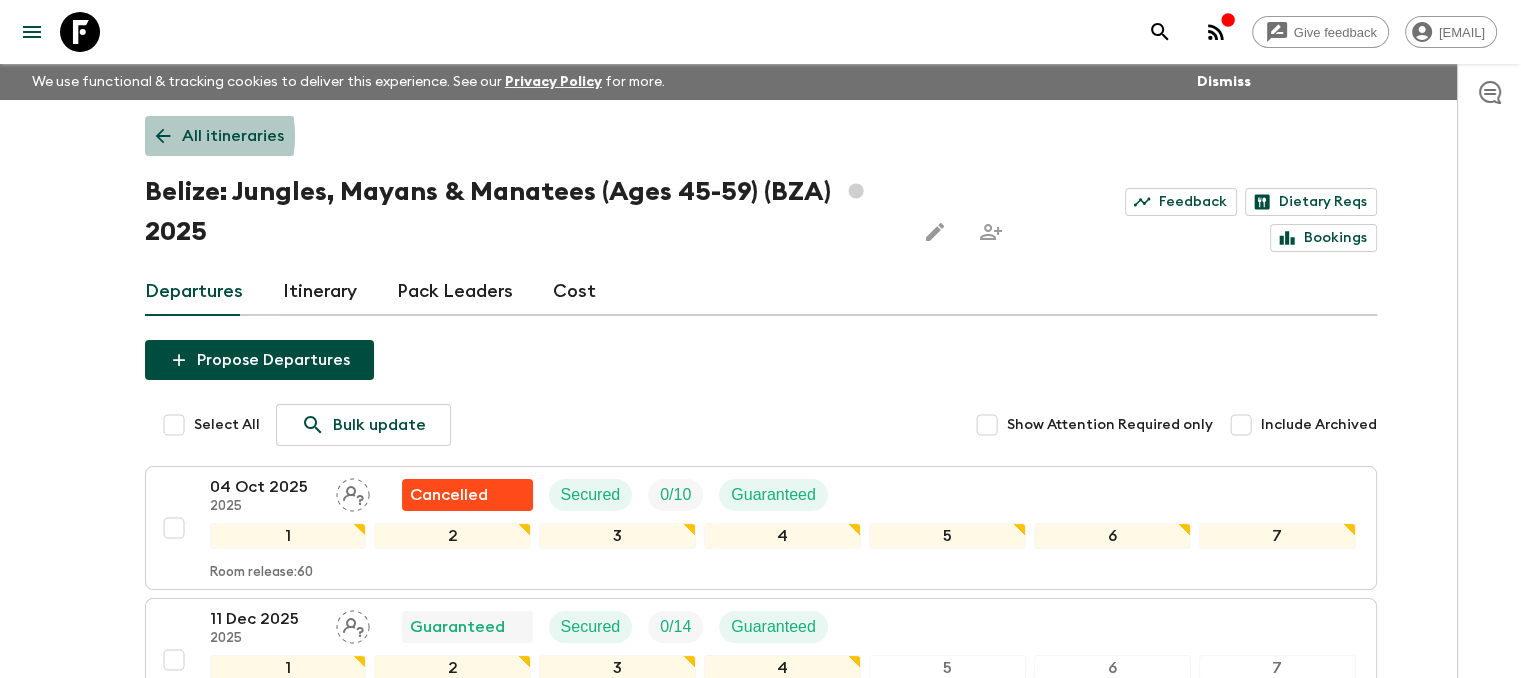 click 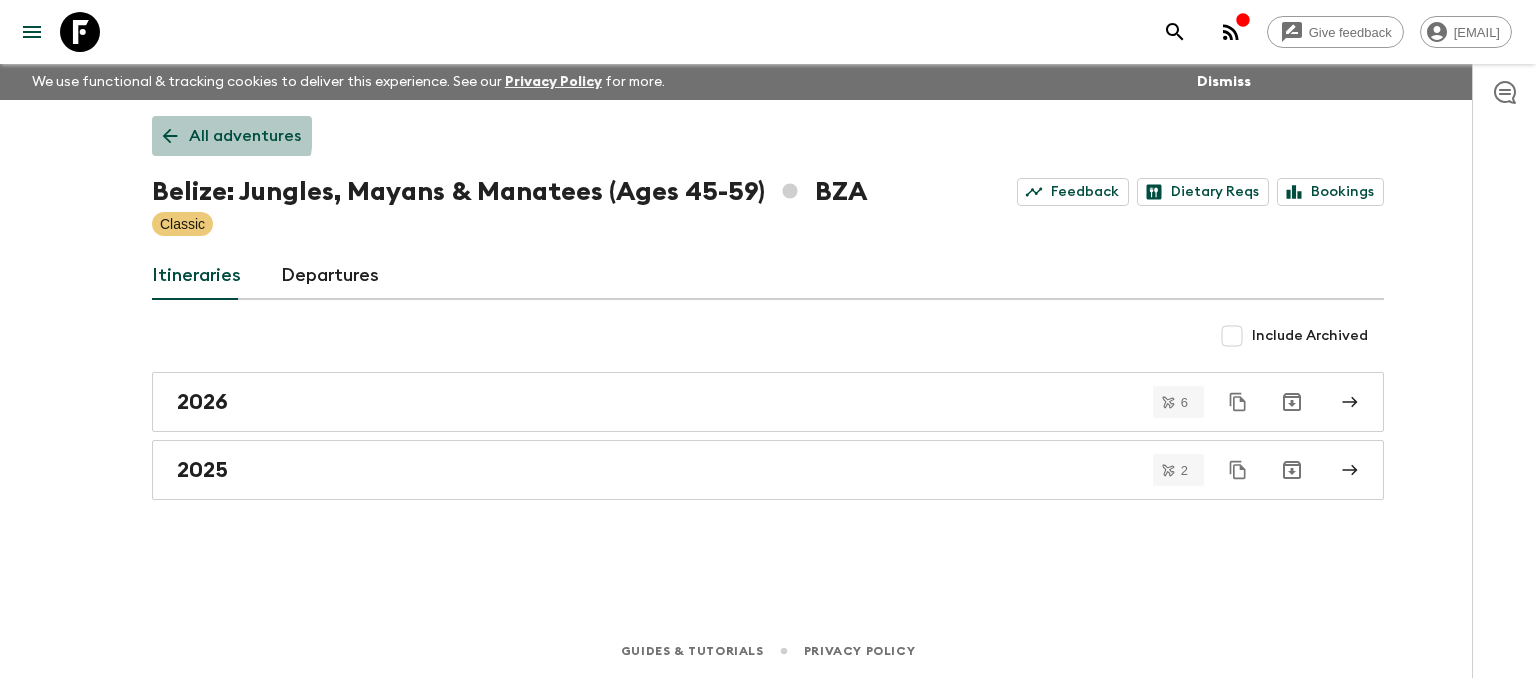 click on "All adventures" at bounding box center (232, 136) 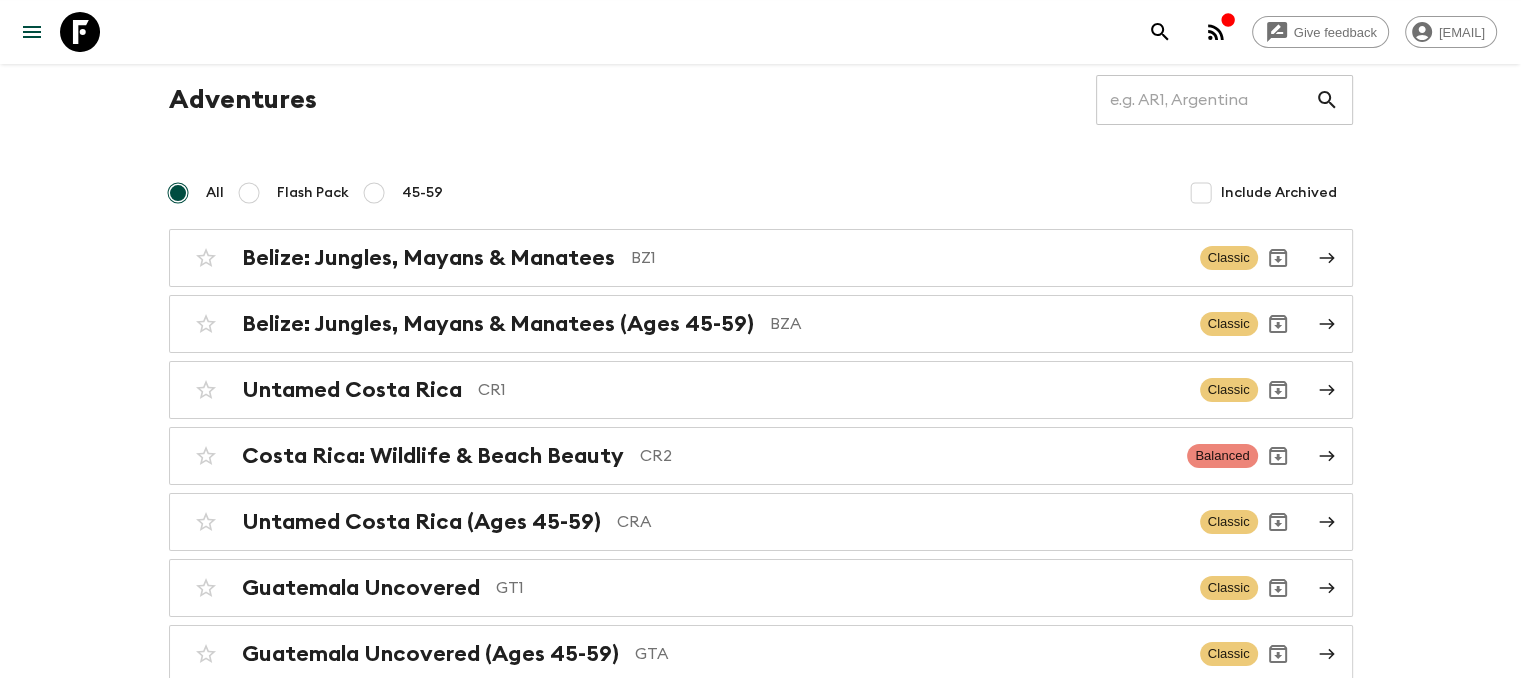 scroll, scrollTop: 100, scrollLeft: 0, axis: vertical 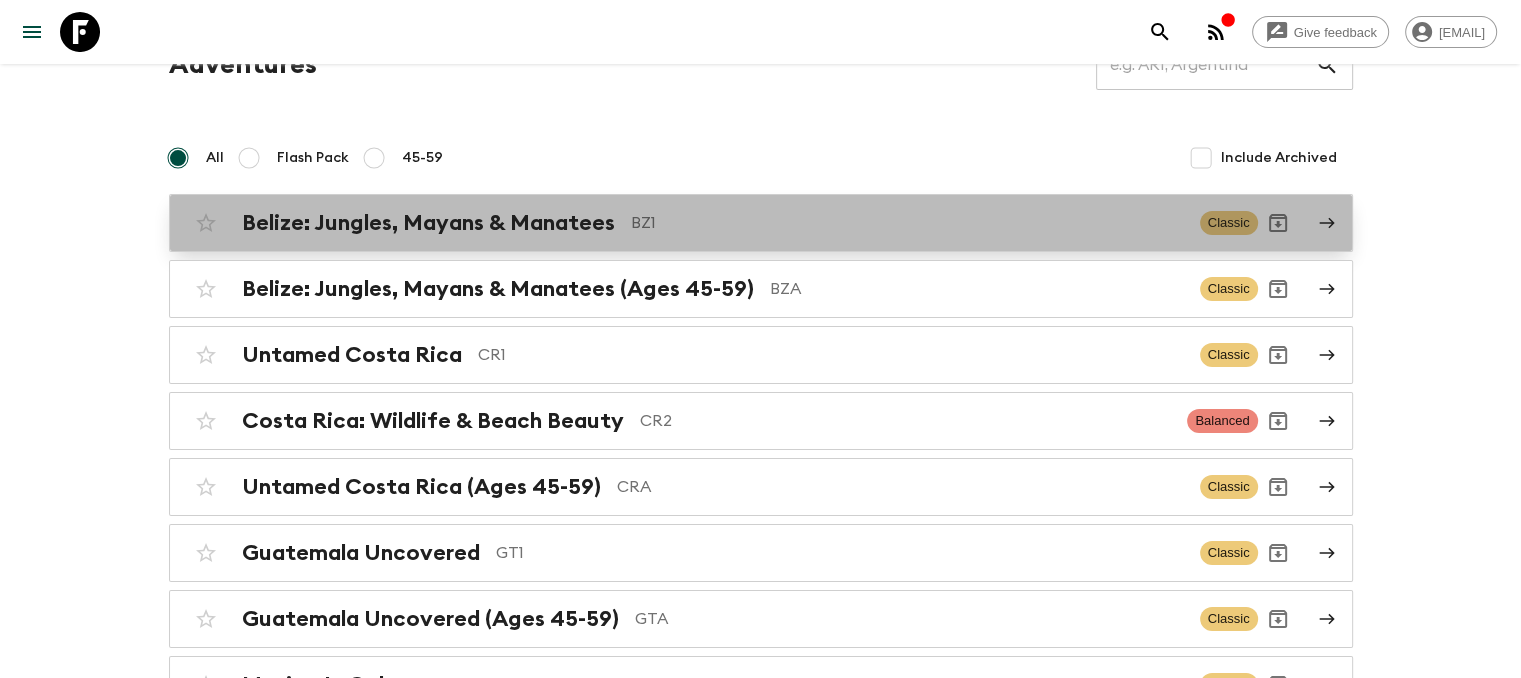 click on "Belize: Jungles, Mayans & Manatees" at bounding box center (428, 223) 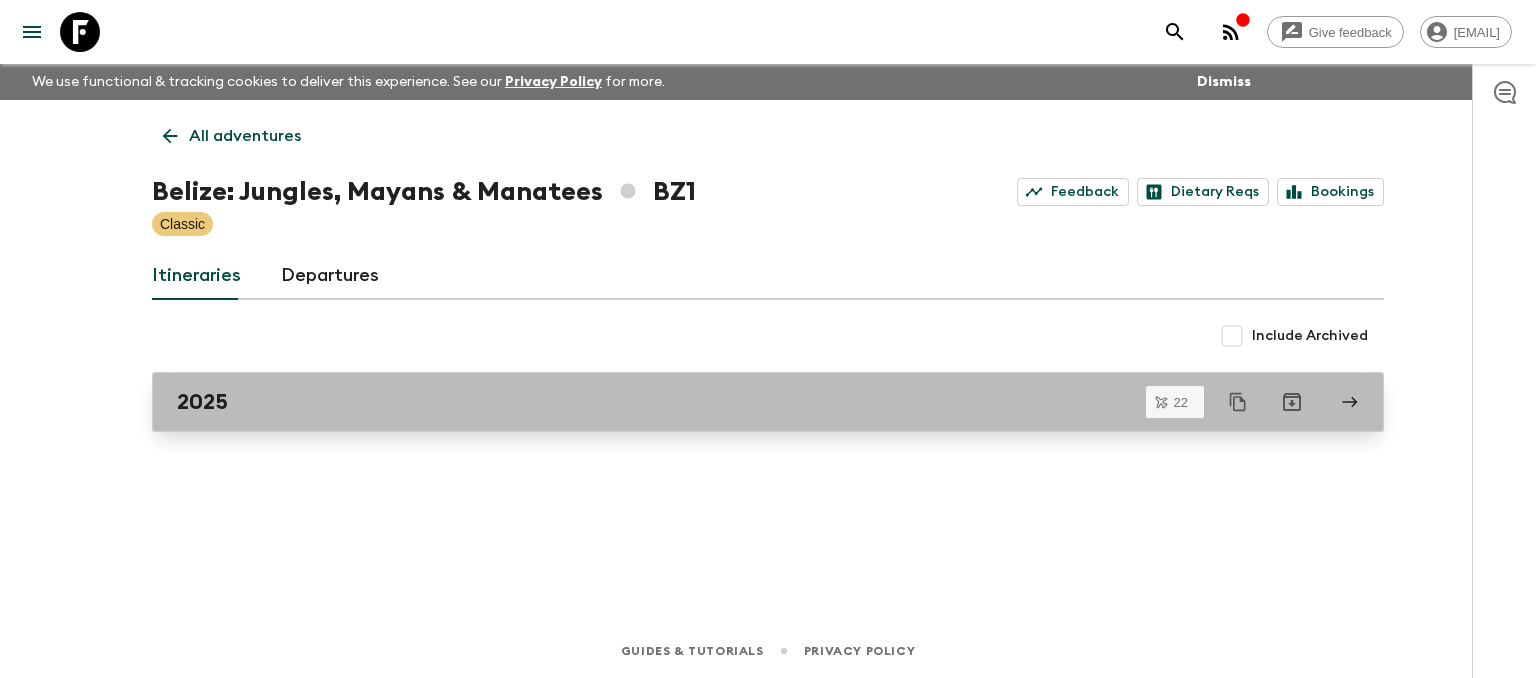 click on "2025" at bounding box center (749, 402) 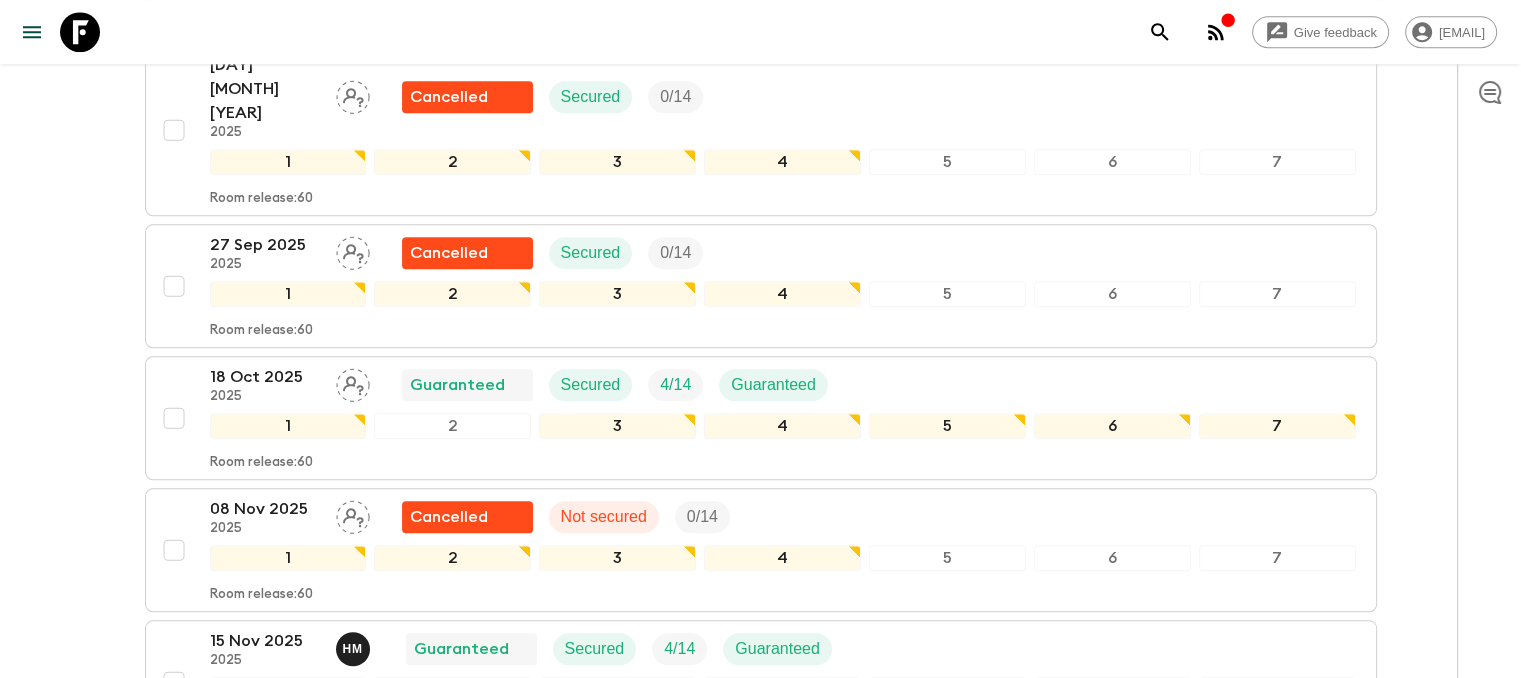 scroll, scrollTop: 1716, scrollLeft: 0, axis: vertical 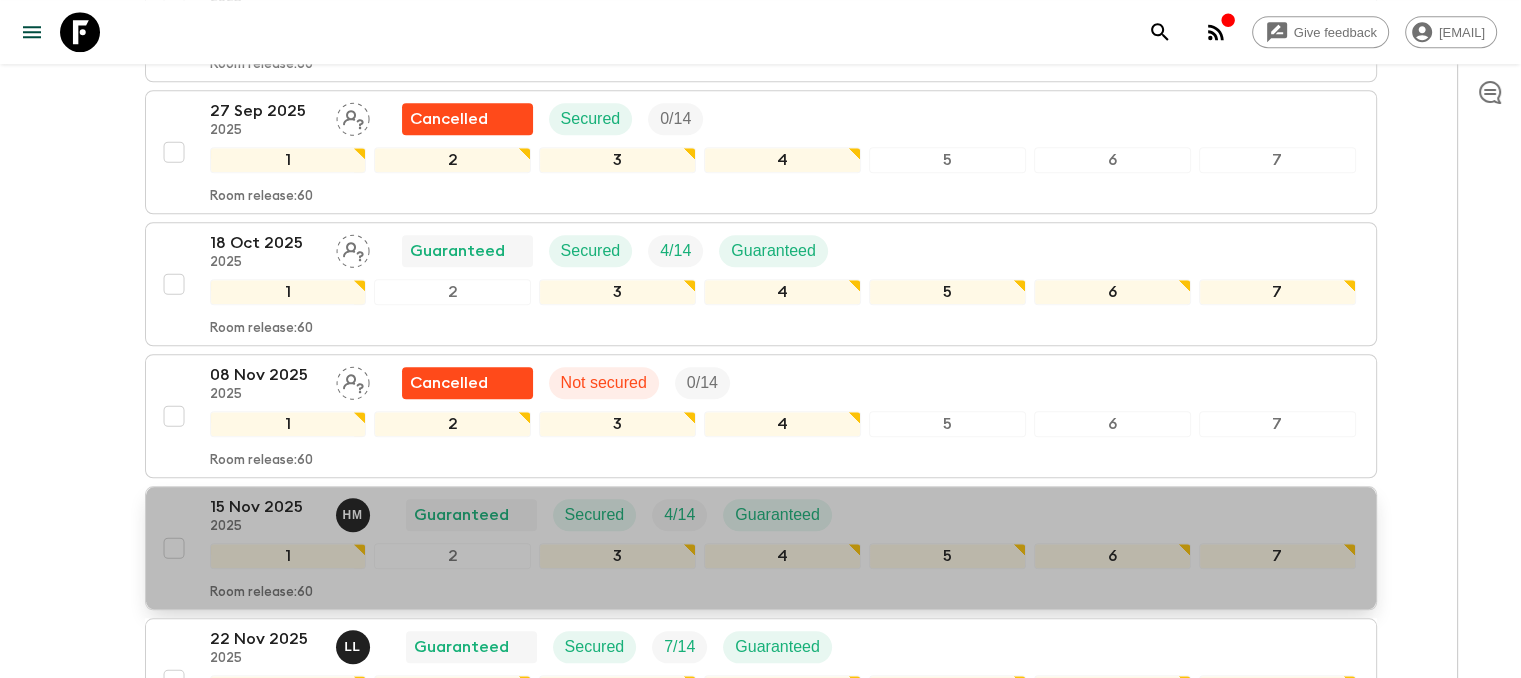 click on "[BUSINESS_NAME] > [CITY] [YEAR]  H M Guaranteed Secured 4 / 14 Guaranteed" at bounding box center (529, 515) 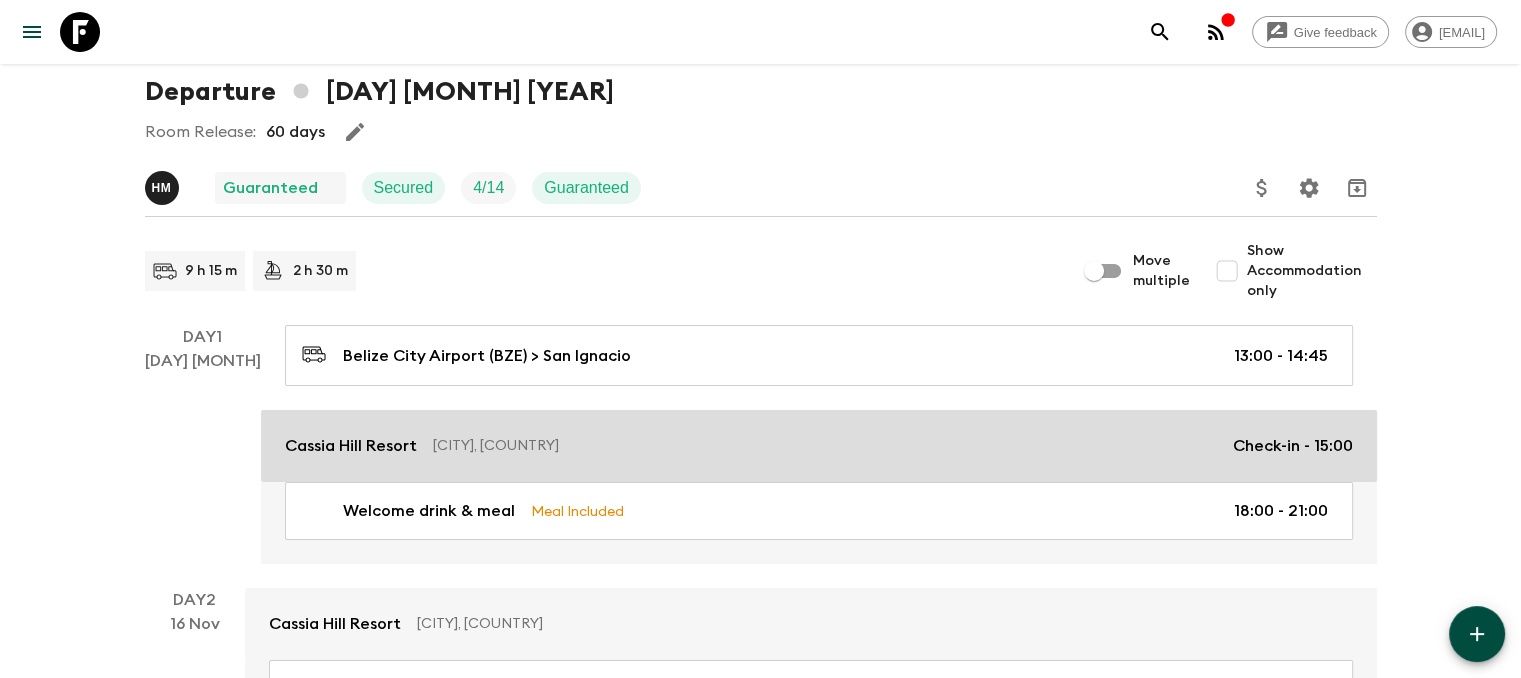 scroll, scrollTop: 0, scrollLeft: 0, axis: both 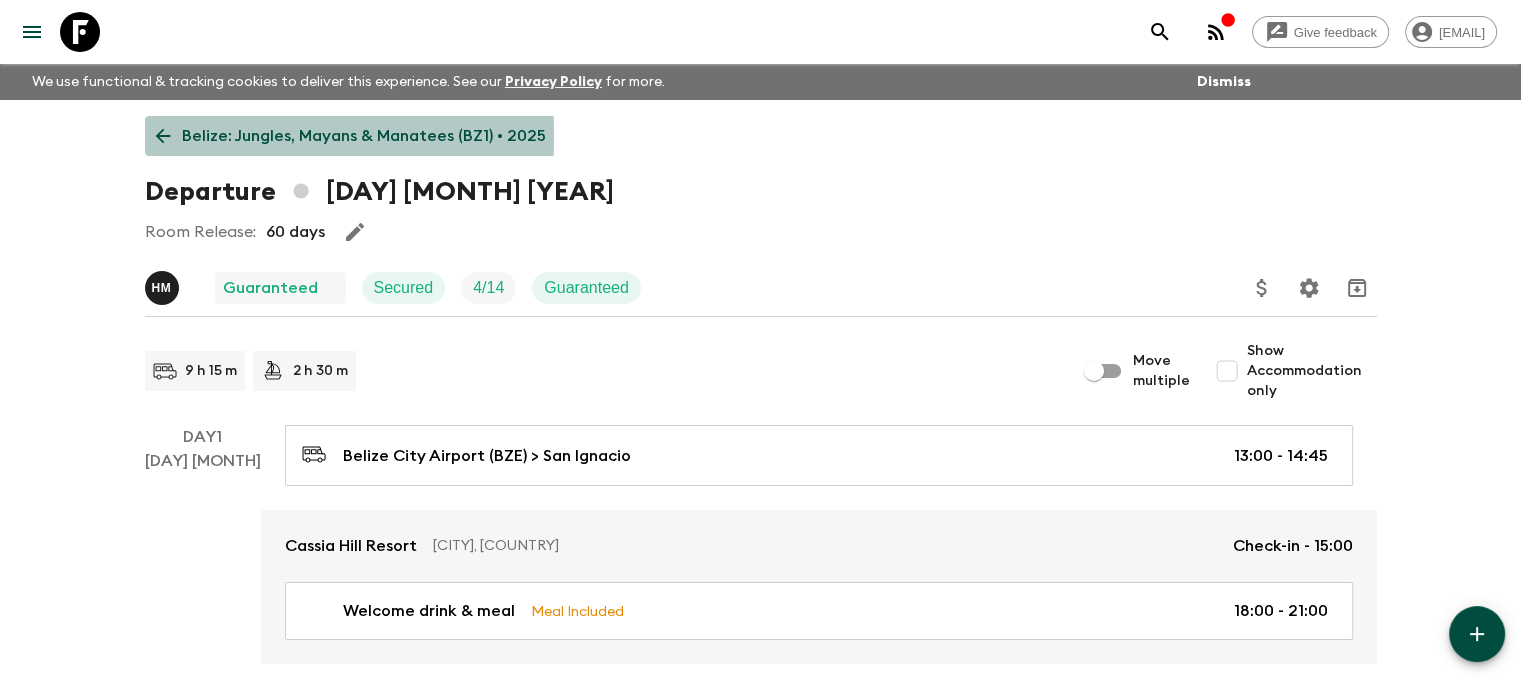 click 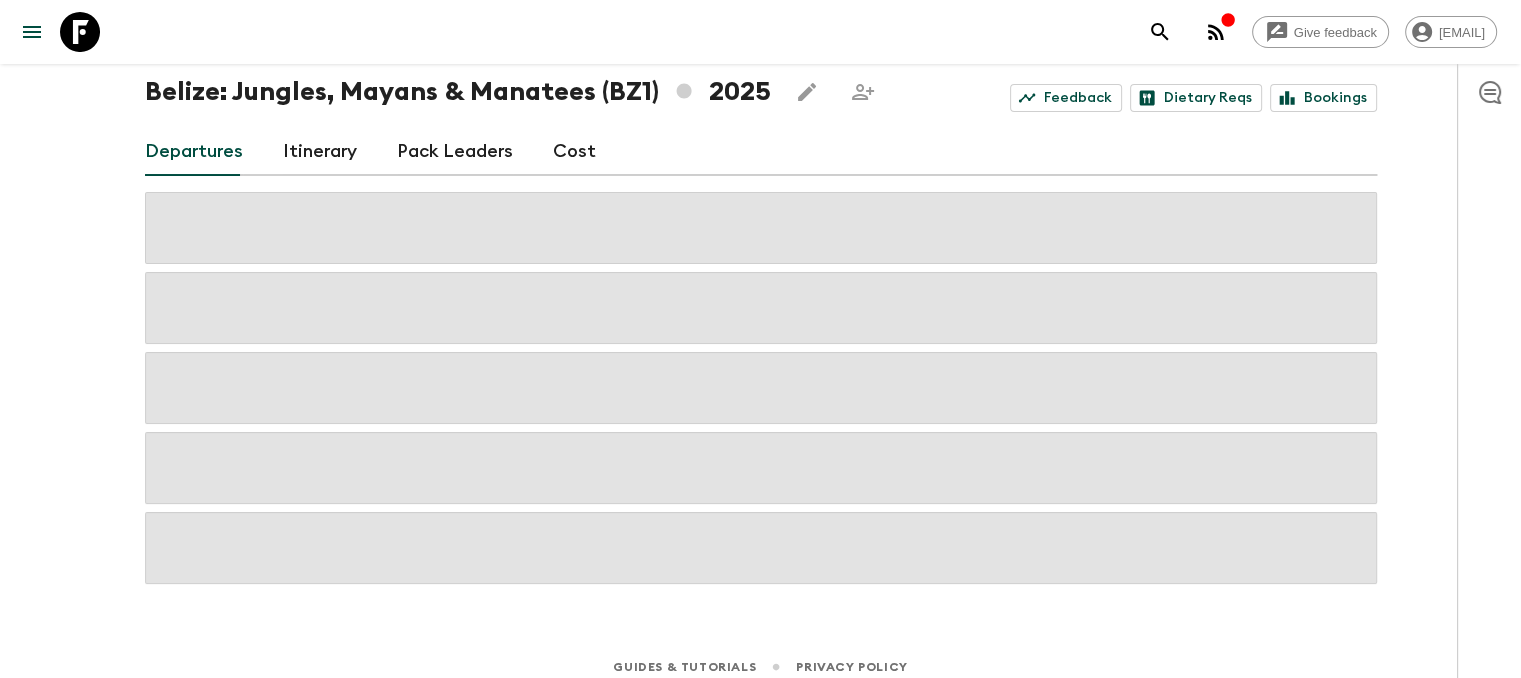 scroll, scrollTop: 0, scrollLeft: 0, axis: both 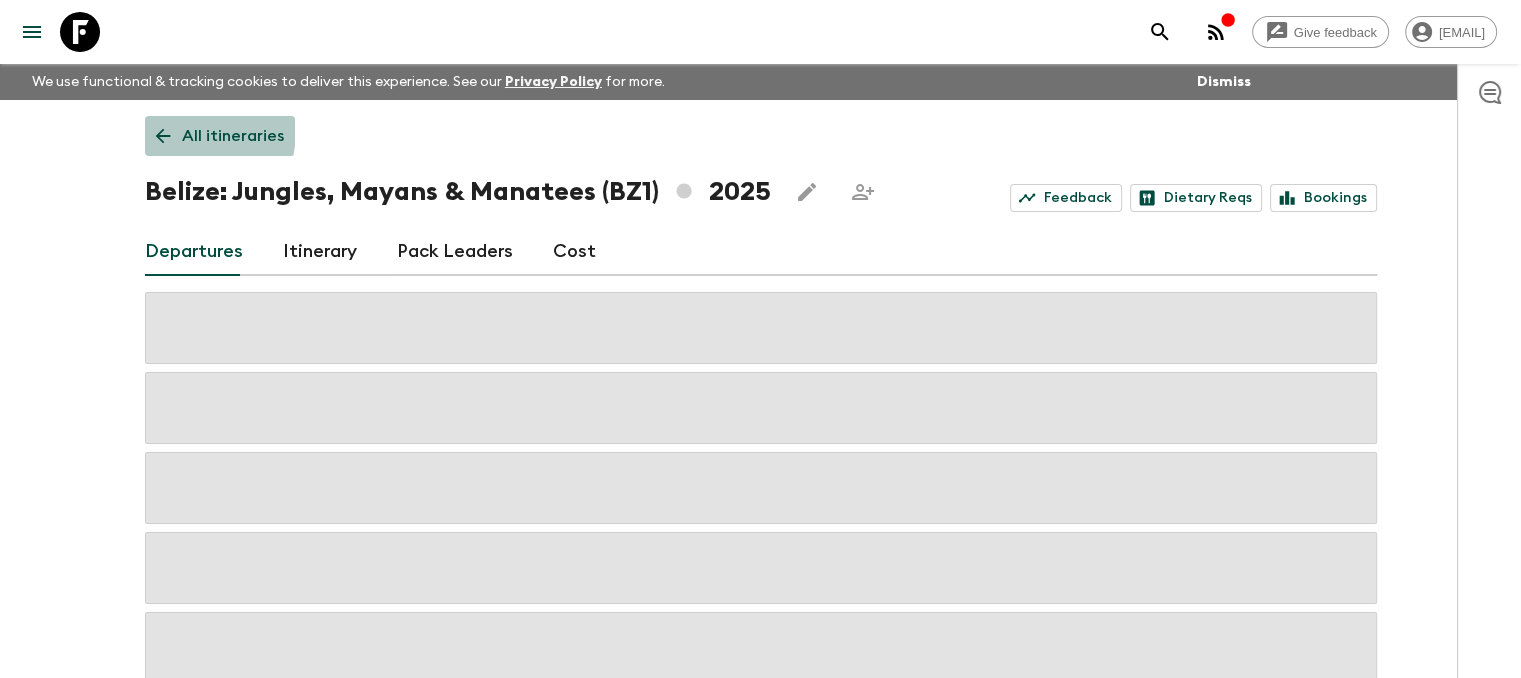 click 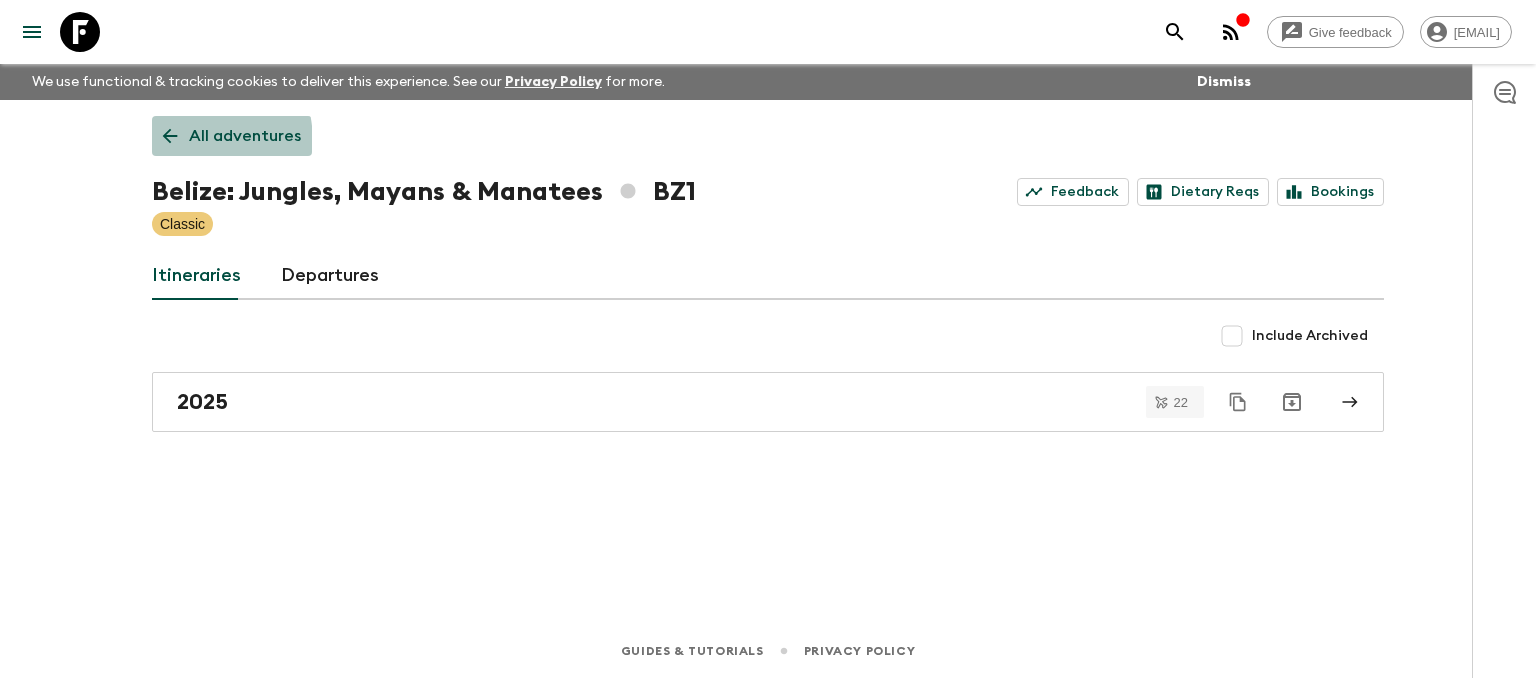 click 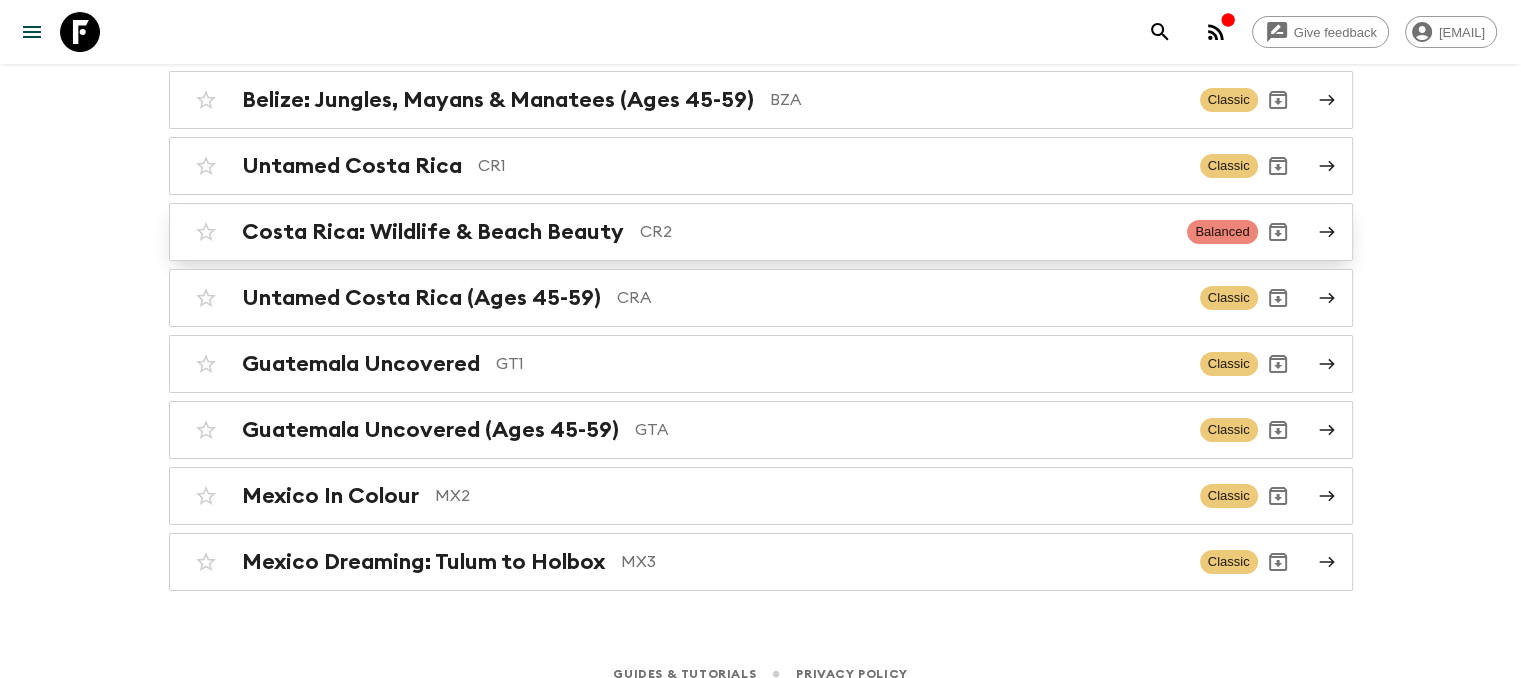 scroll, scrollTop: 300, scrollLeft: 0, axis: vertical 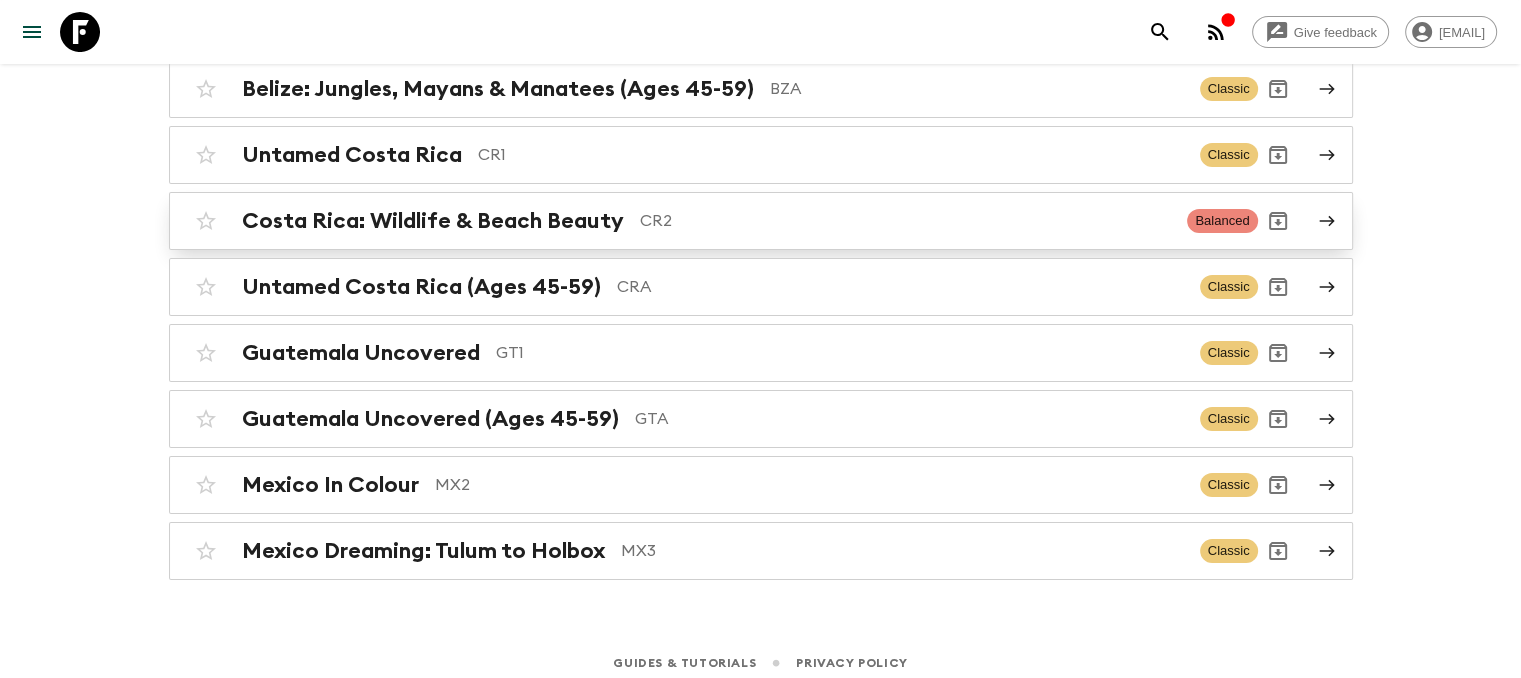 click on "CR2" at bounding box center [906, 221] 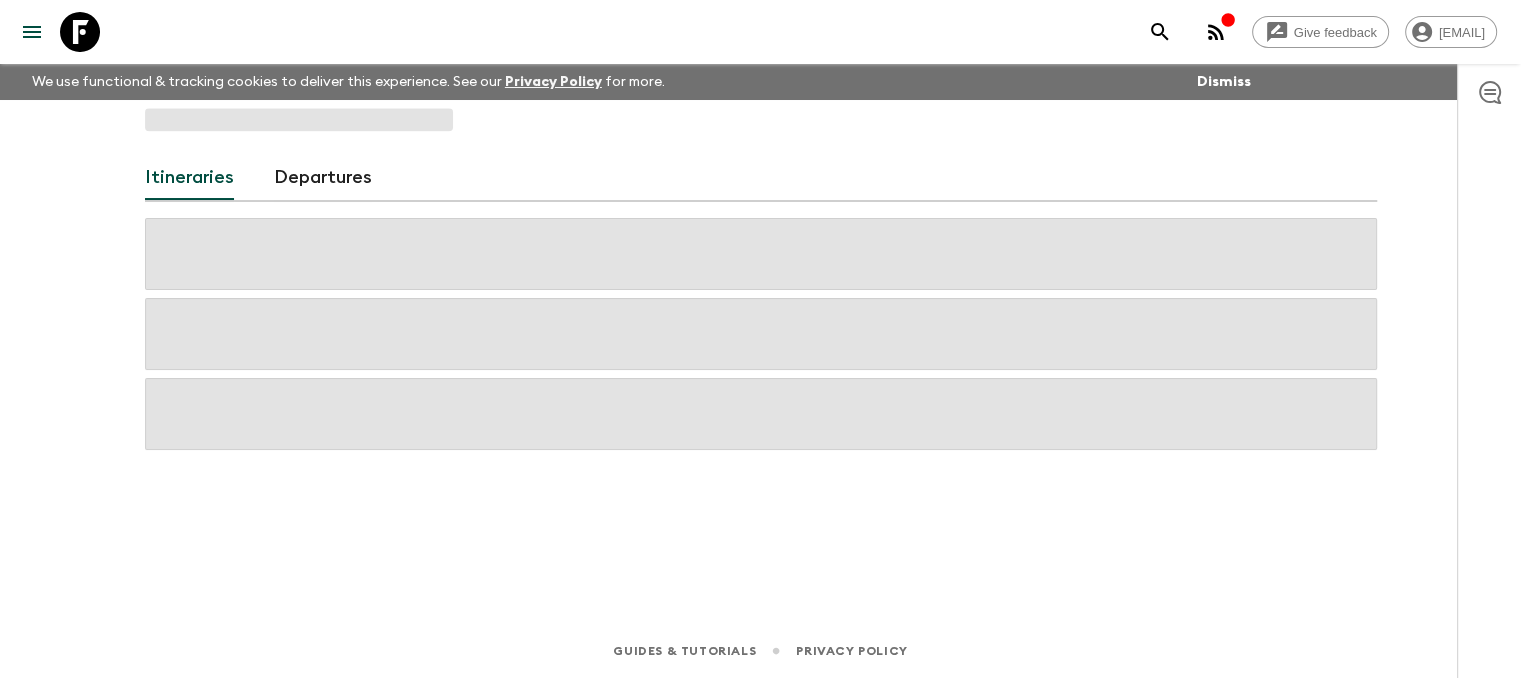 scroll, scrollTop: 0, scrollLeft: 0, axis: both 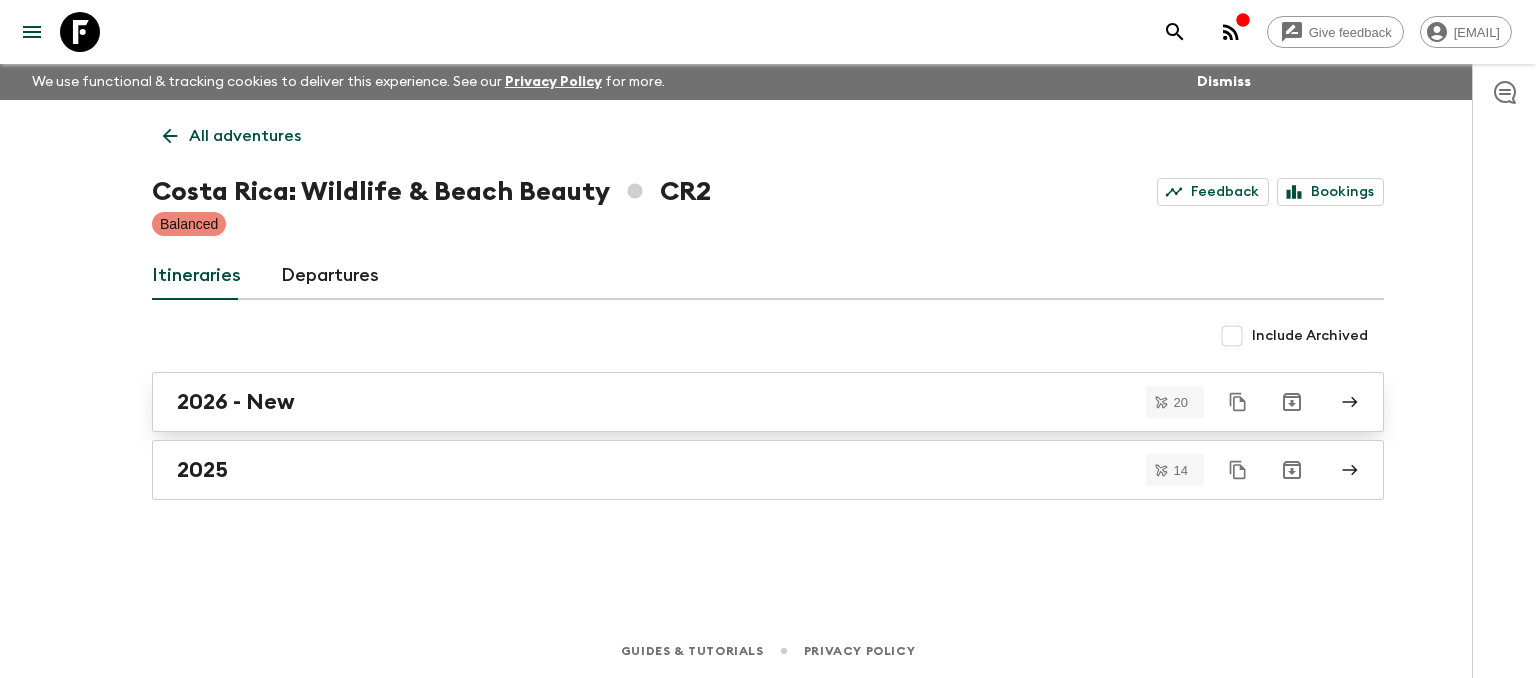 click on "2026 - New" at bounding box center [749, 402] 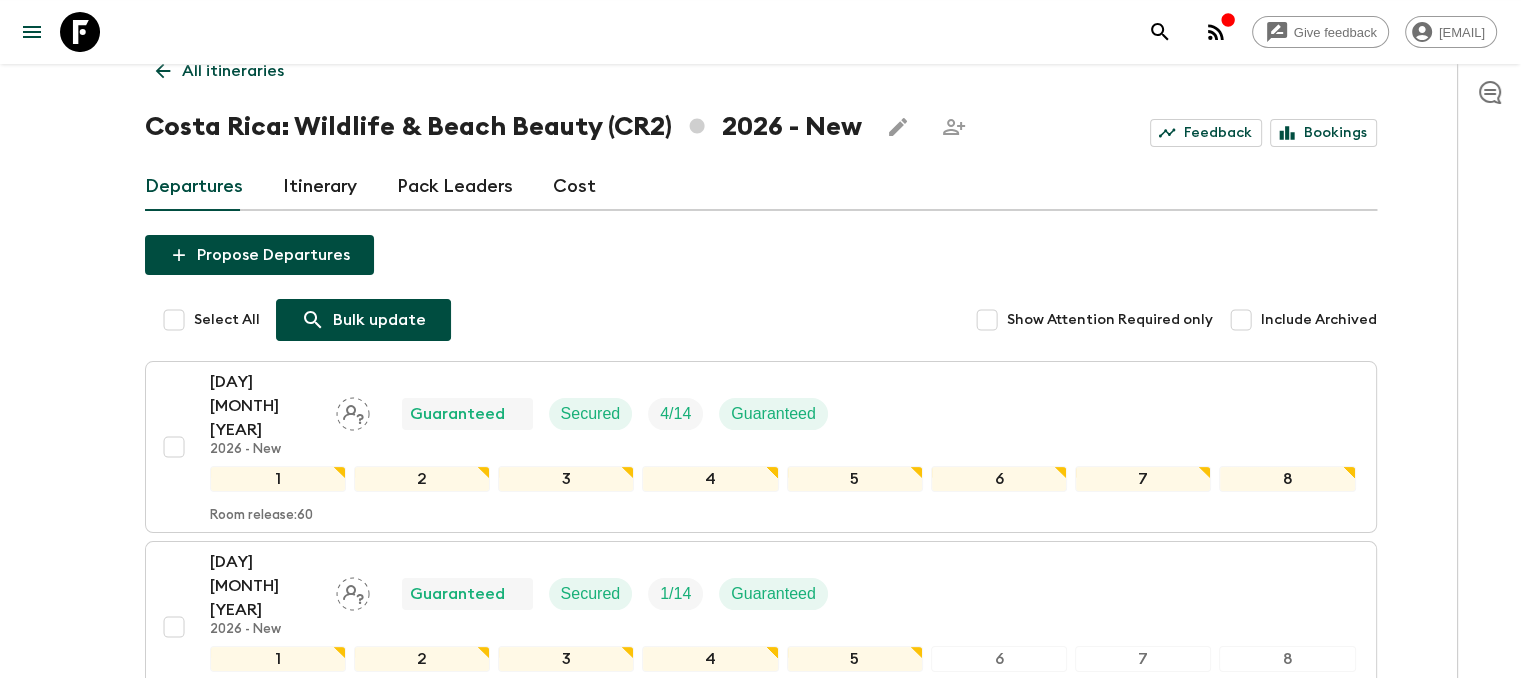 scroll, scrollTop: 100, scrollLeft: 0, axis: vertical 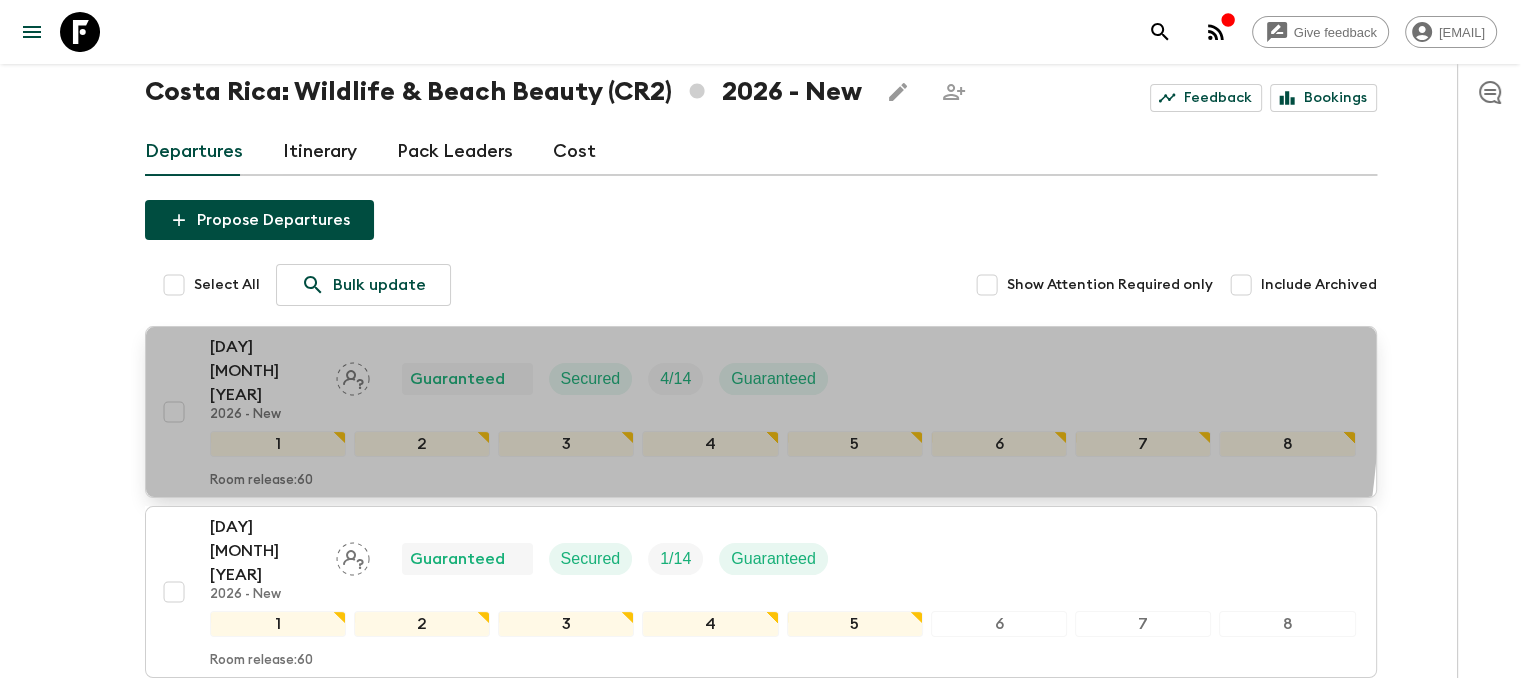 click on "[DAY] [MONTH] [YEAR]" at bounding box center (265, 371) 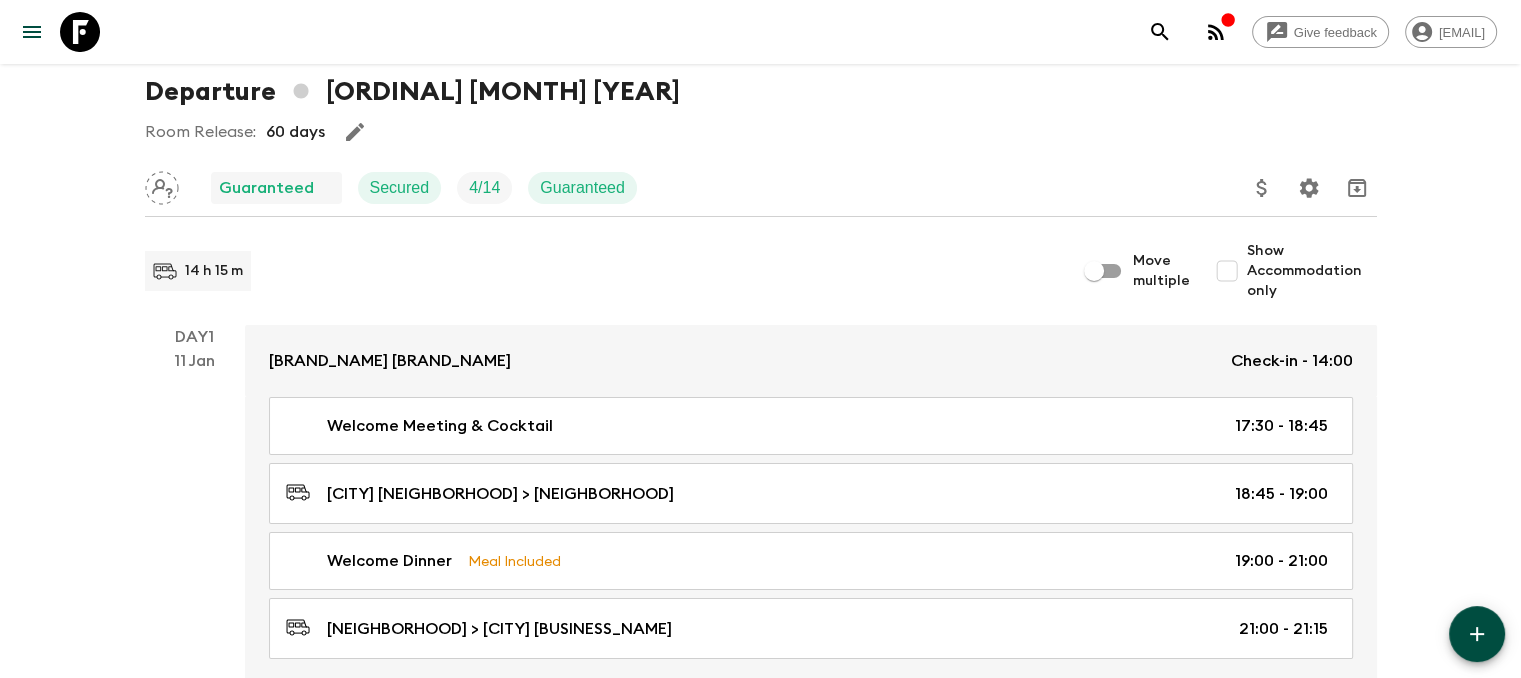 scroll, scrollTop: 0, scrollLeft: 0, axis: both 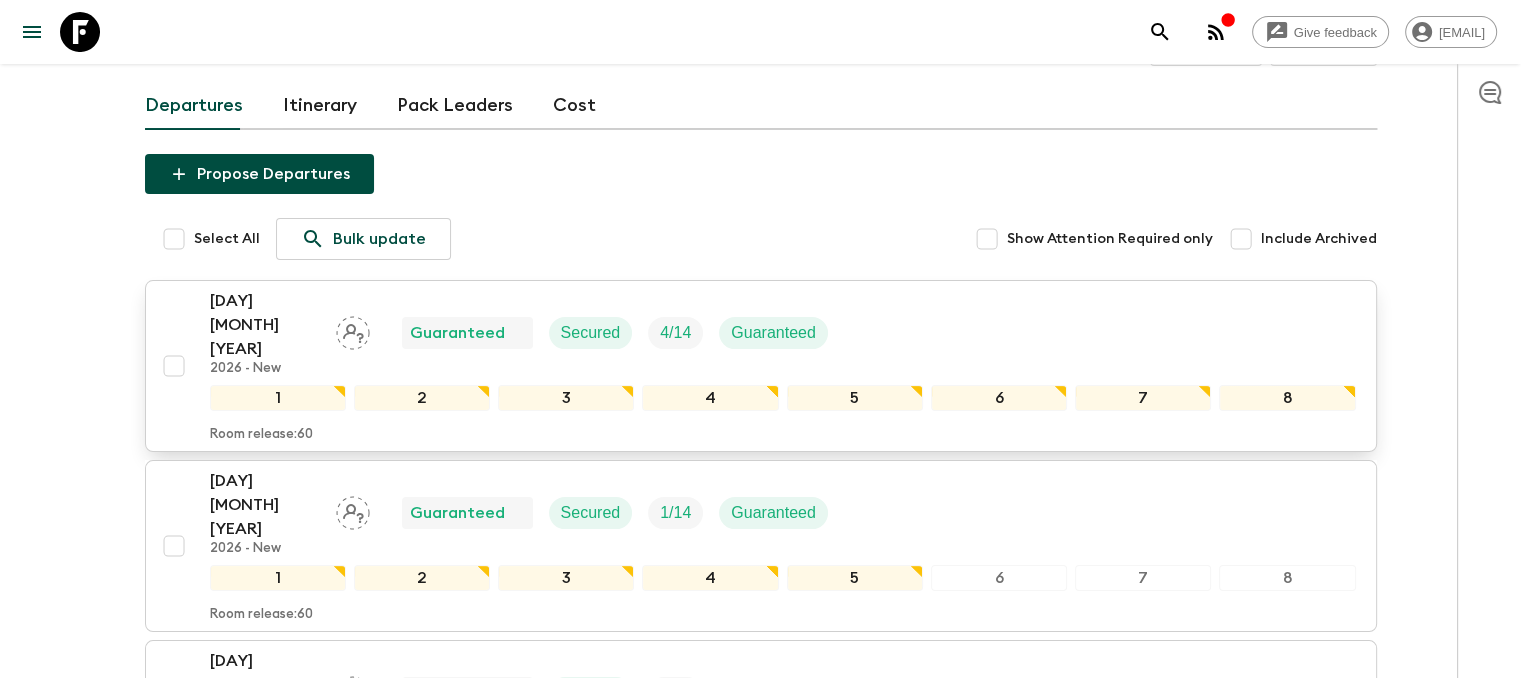 click on "[DAY] [MONTH] [YEAR]" at bounding box center [265, 325] 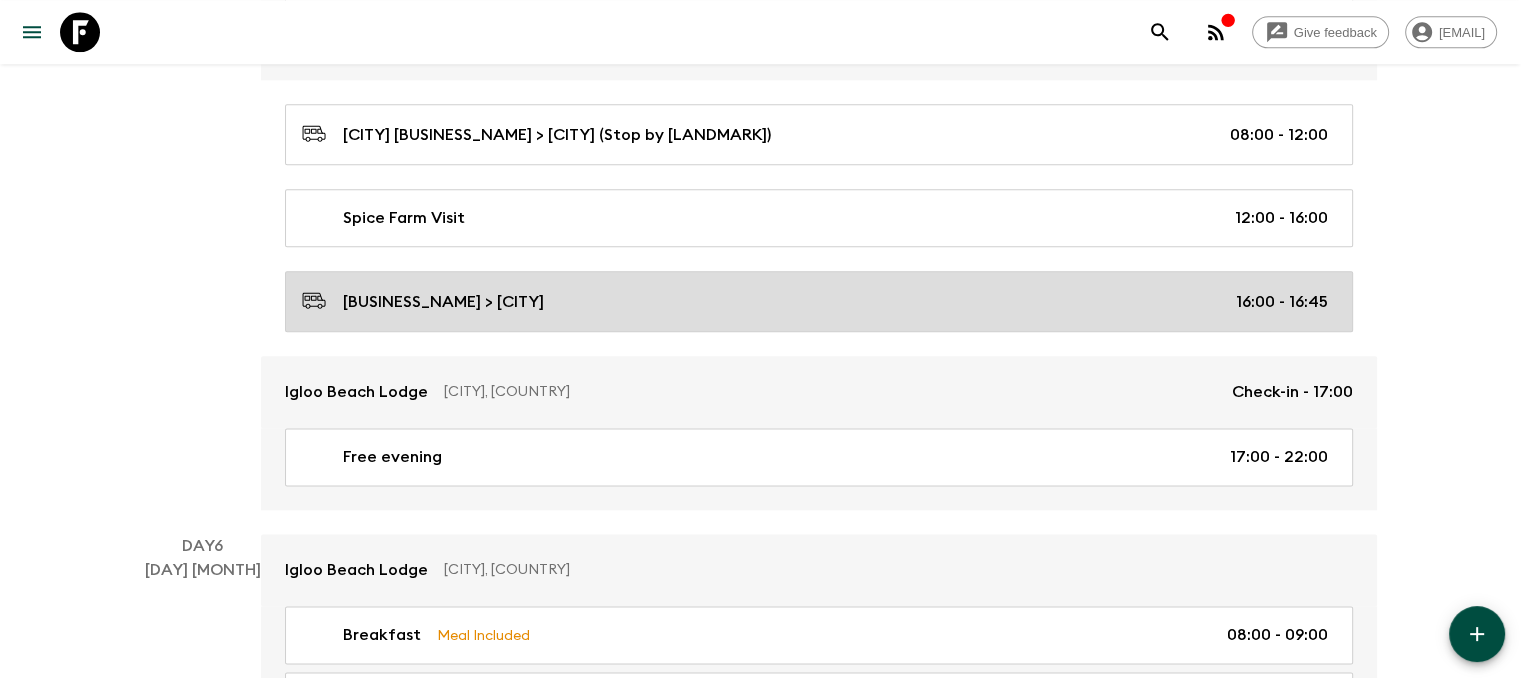 scroll, scrollTop: 2600, scrollLeft: 0, axis: vertical 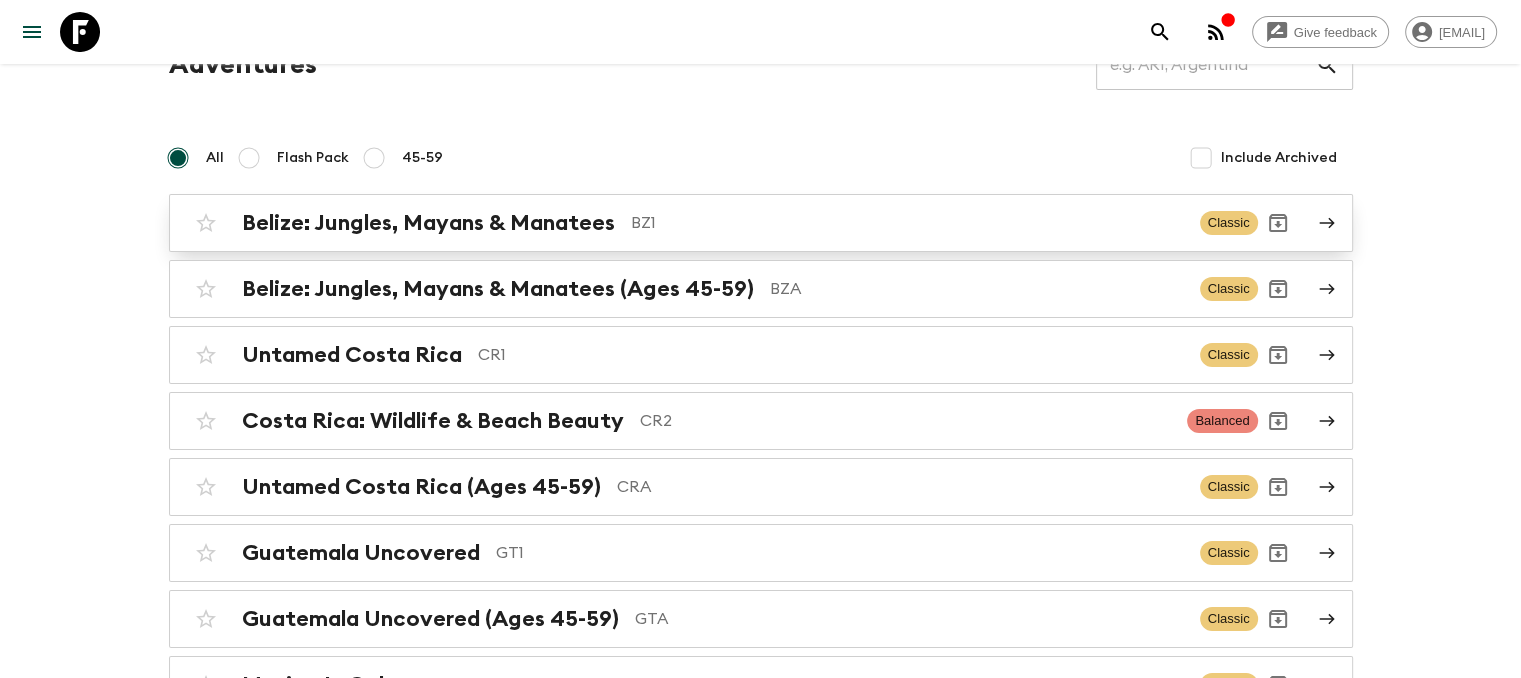 click on "Belize: Jungles, Mayans & Manatees" at bounding box center (428, 223) 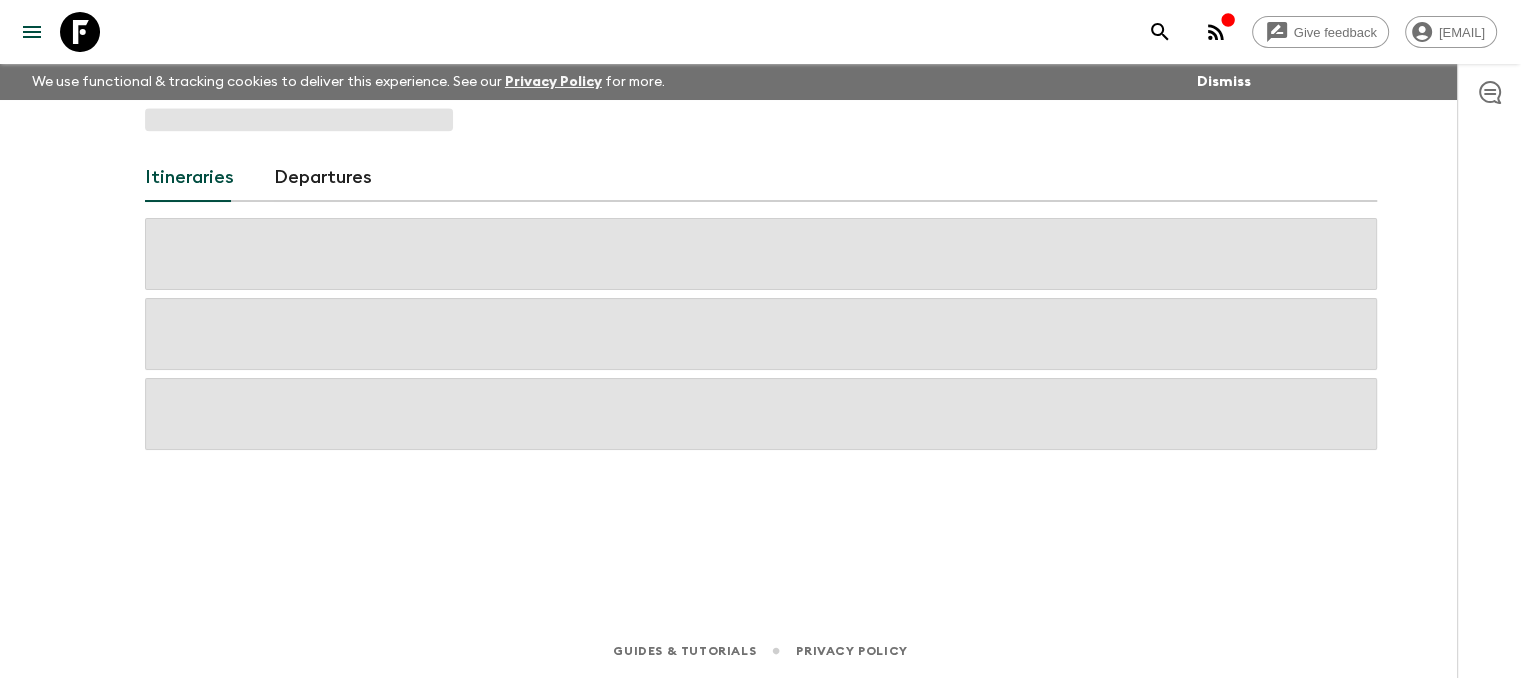 scroll, scrollTop: 0, scrollLeft: 0, axis: both 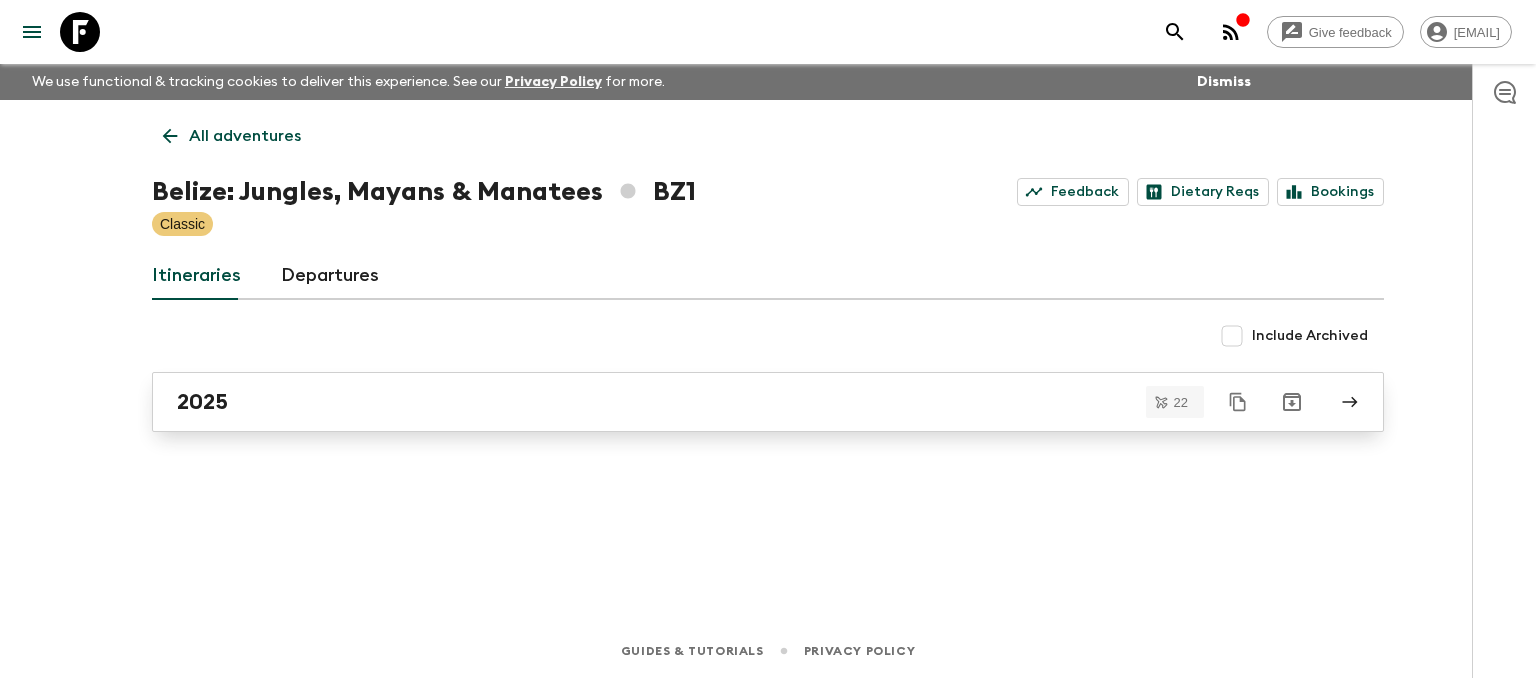 click on "2025" at bounding box center [749, 402] 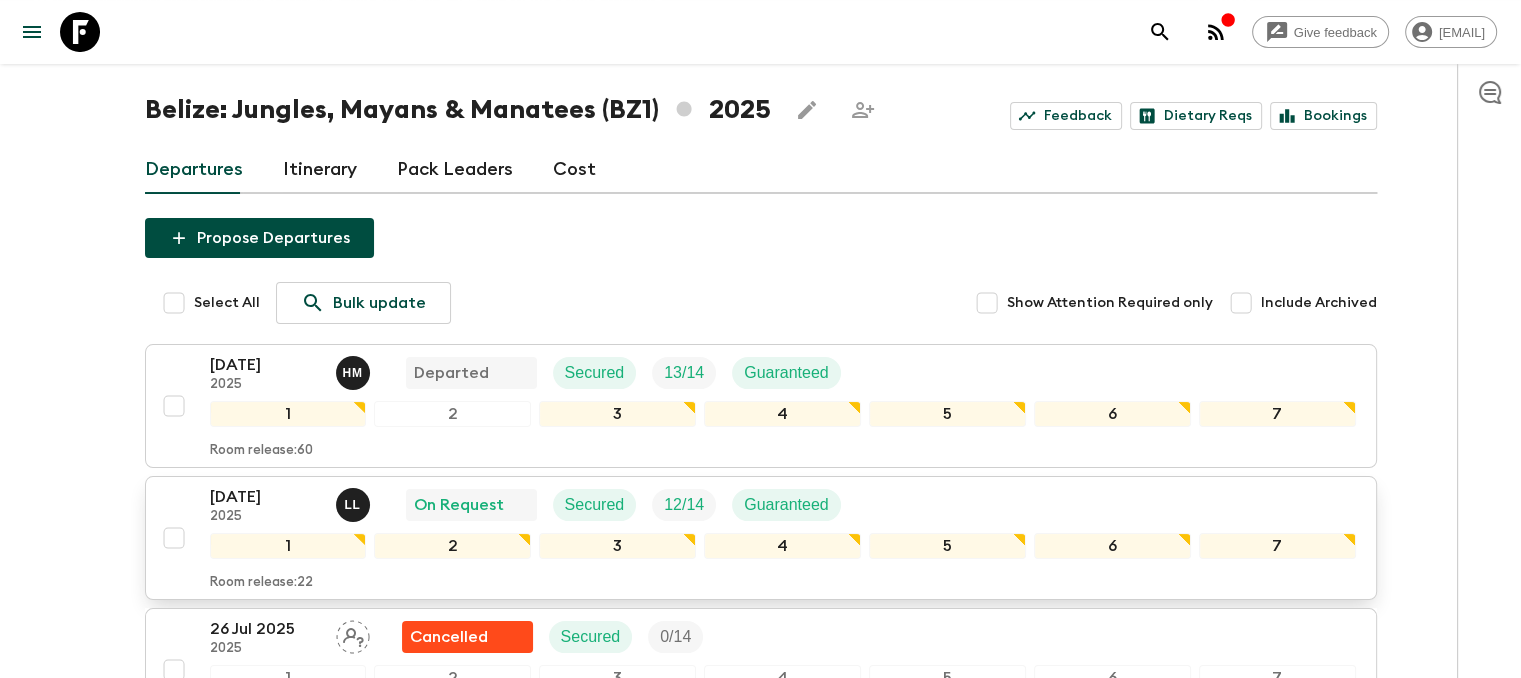 scroll, scrollTop: 300, scrollLeft: 0, axis: vertical 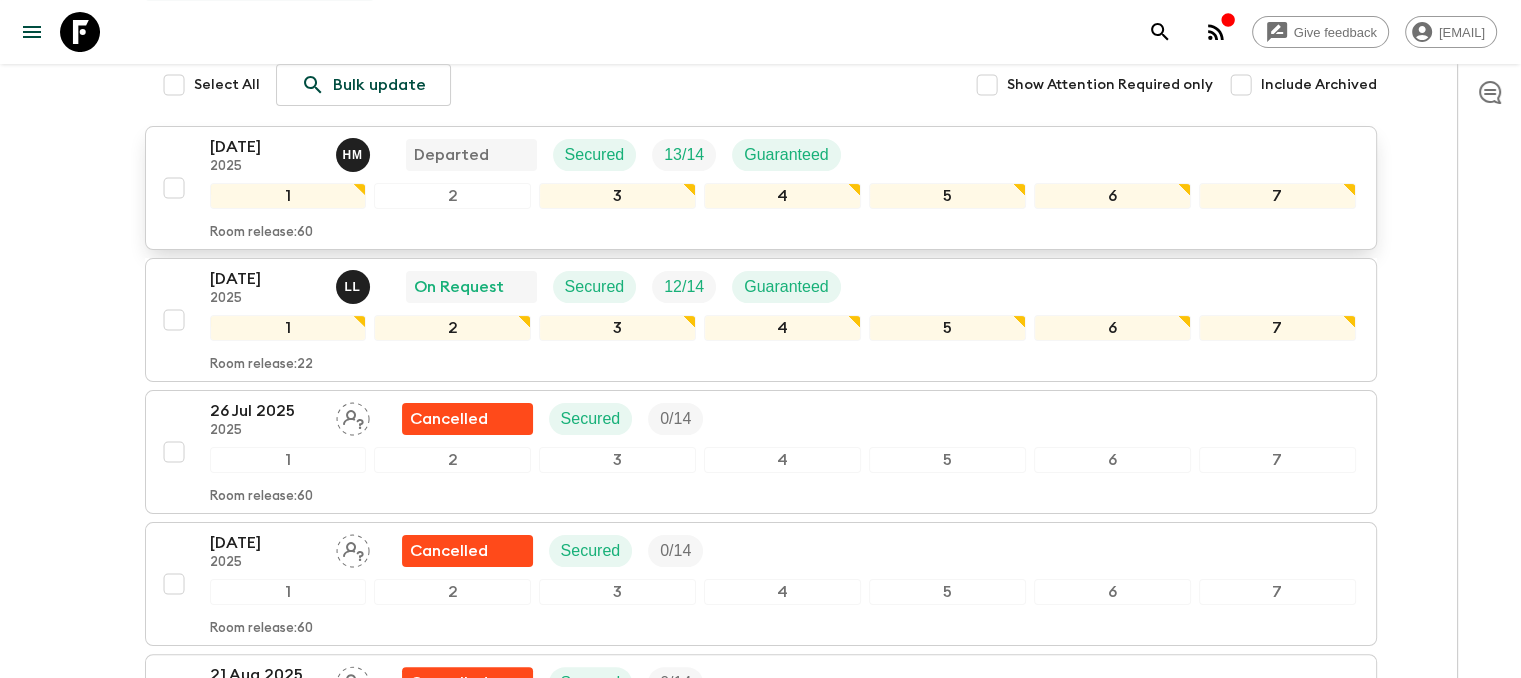 click on "[DAY] [MONTH] [YEAR]" at bounding box center [265, 147] 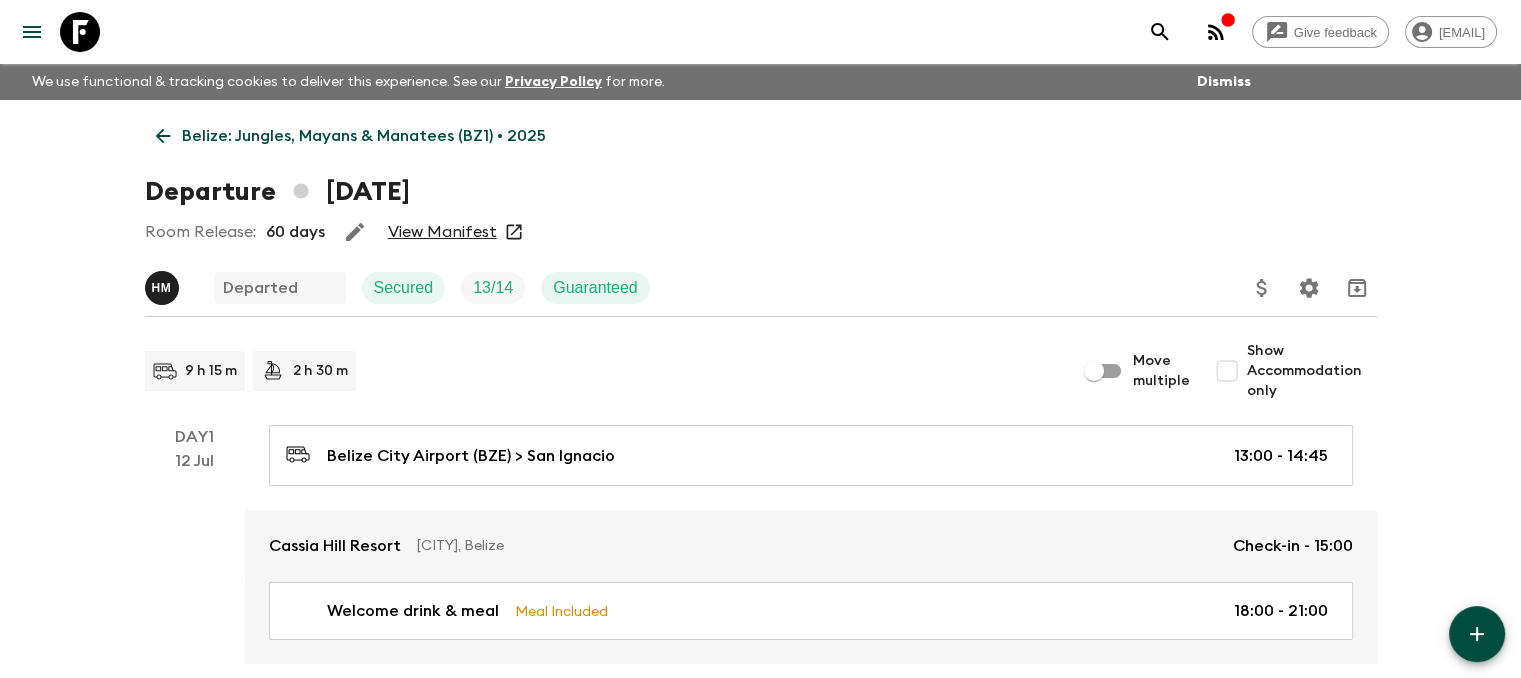 click on "View Manifest" at bounding box center [442, 232] 